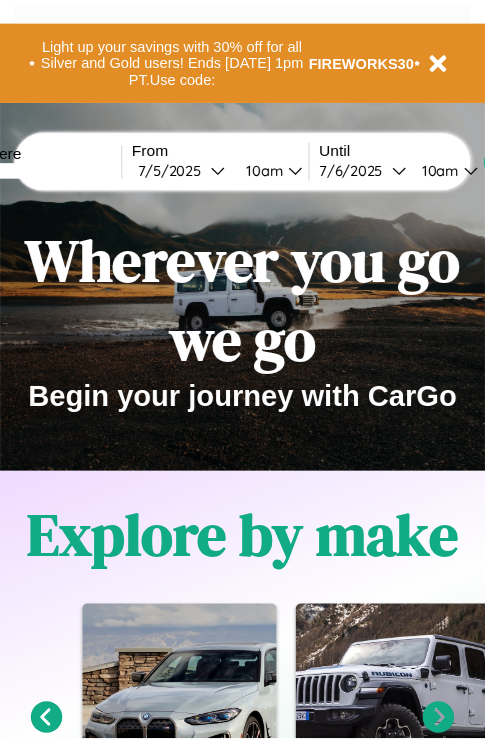 scroll, scrollTop: 0, scrollLeft: 0, axis: both 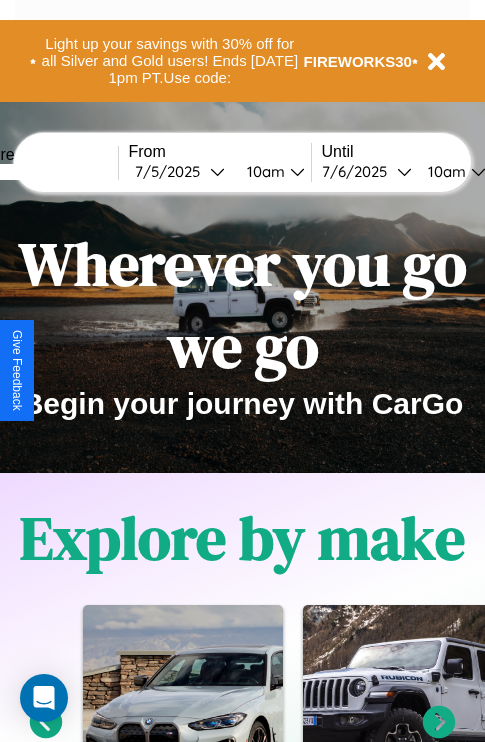 click at bounding box center [43, 172] 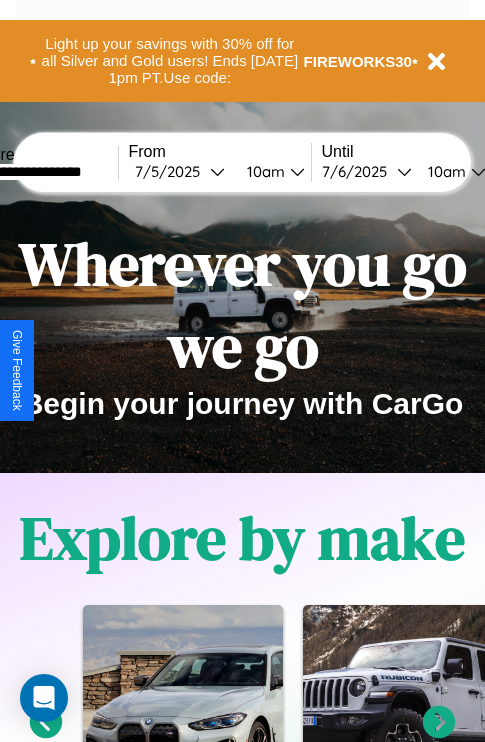 type on "**********" 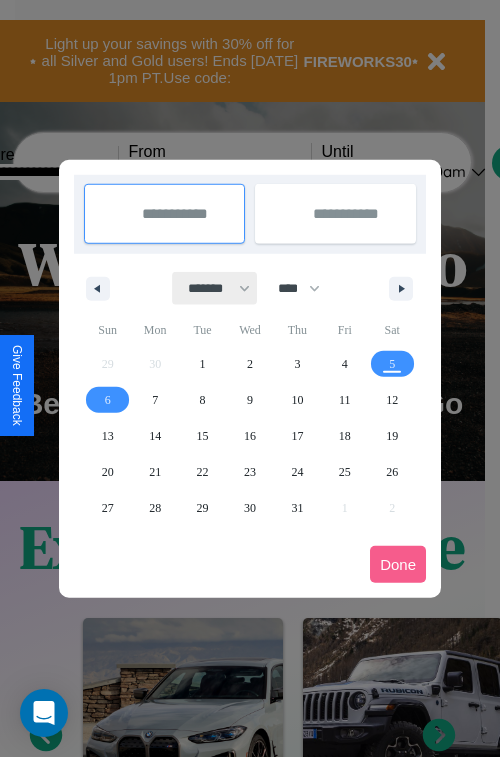 click on "******* ******** ***** ***** *** **** **** ****** ********* ******* ******** ********" at bounding box center [215, 288] 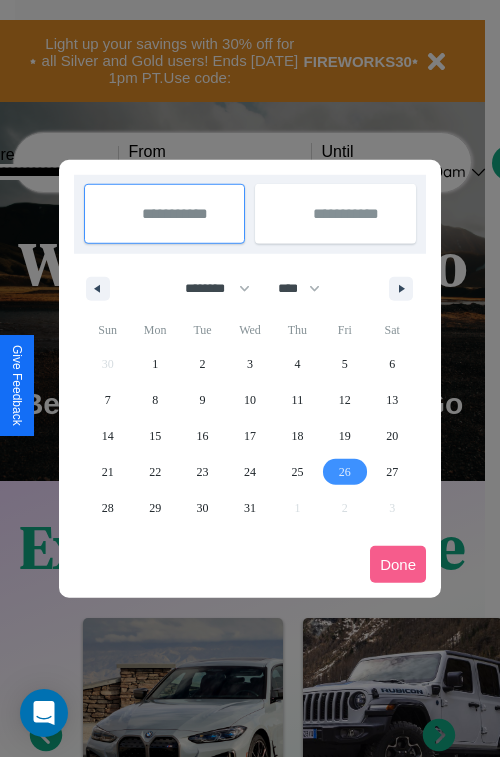click on "26" at bounding box center [345, 472] 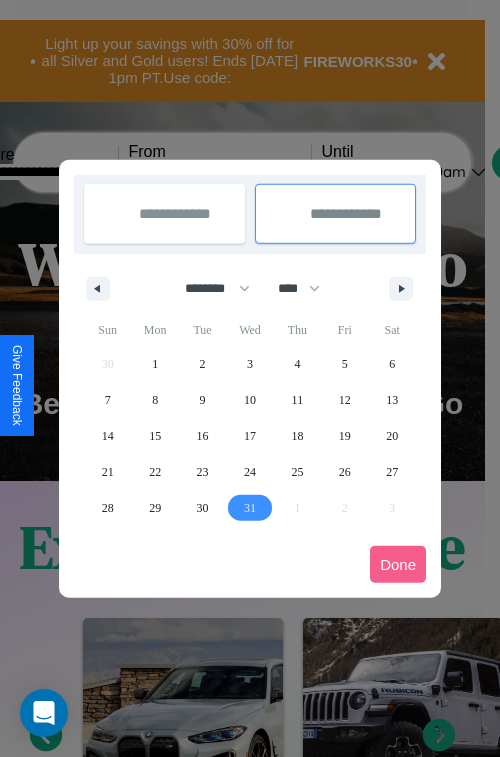 click on "31" at bounding box center [250, 508] 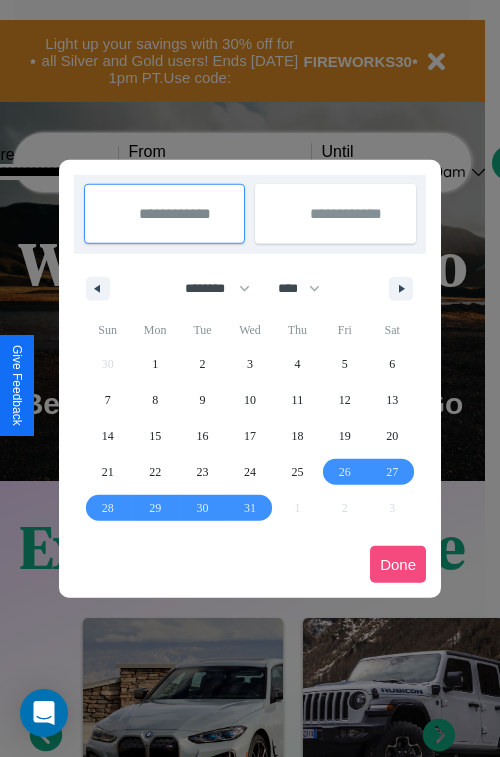 click on "Done" at bounding box center (398, 564) 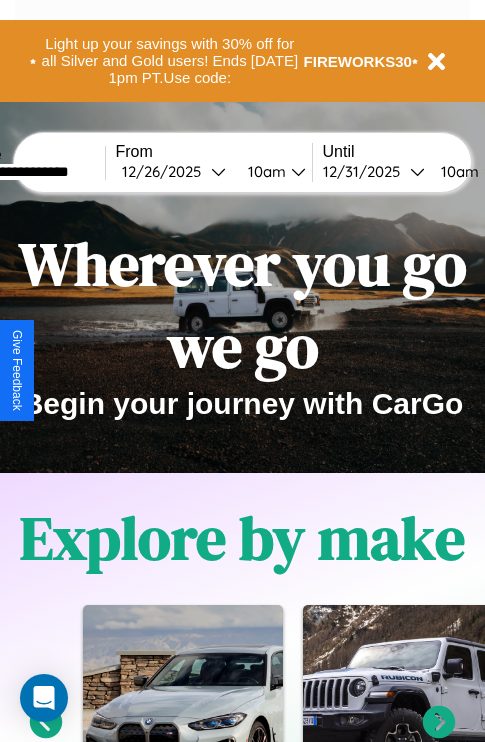 scroll, scrollTop: 0, scrollLeft: 81, axis: horizontal 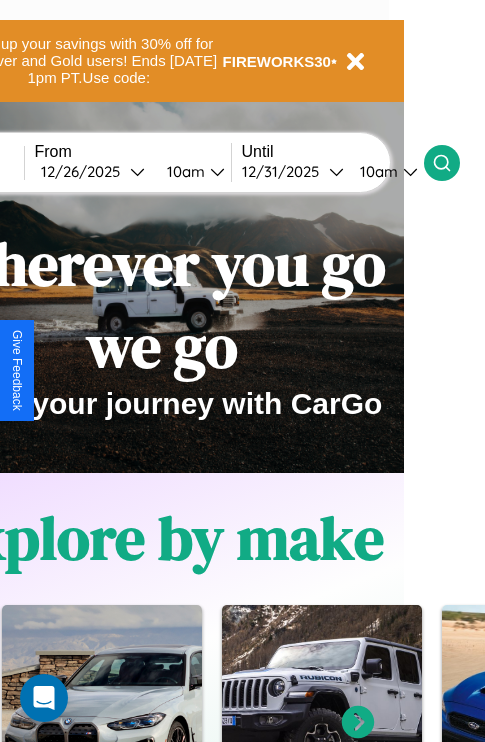 click 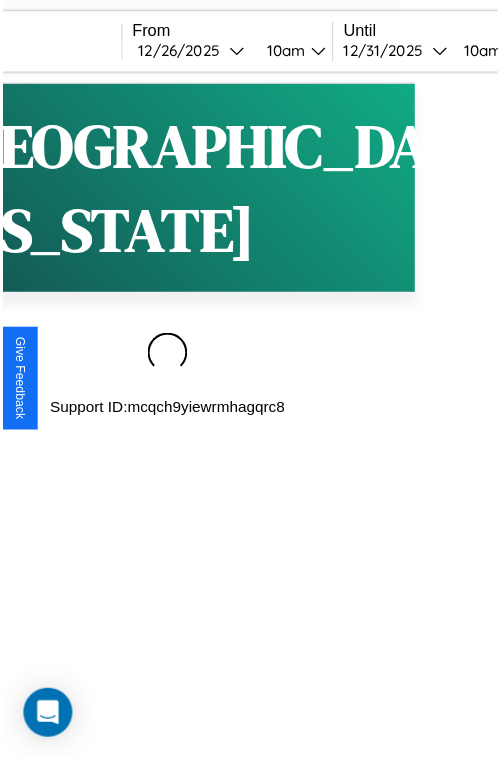 scroll, scrollTop: 0, scrollLeft: 0, axis: both 